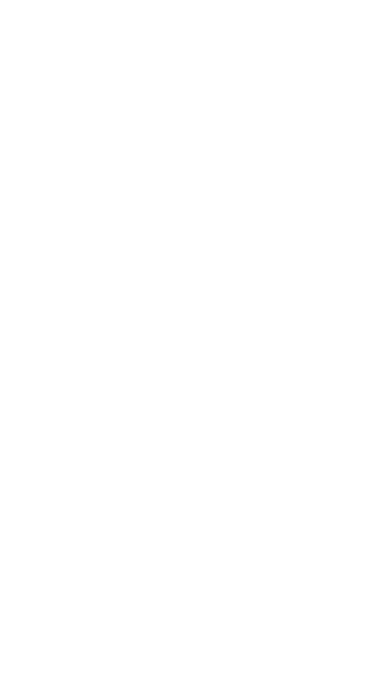 scroll, scrollTop: 0, scrollLeft: 0, axis: both 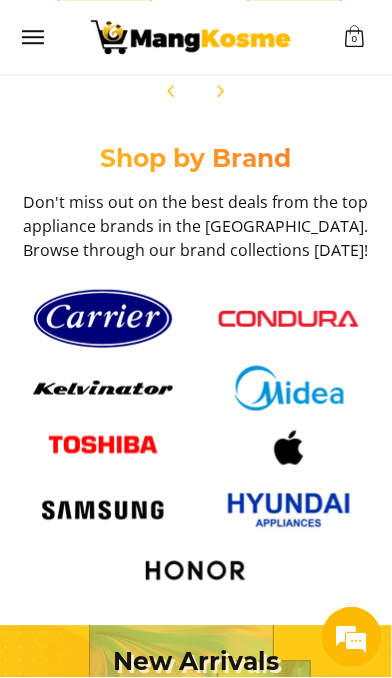 click at bounding box center (289, 319) 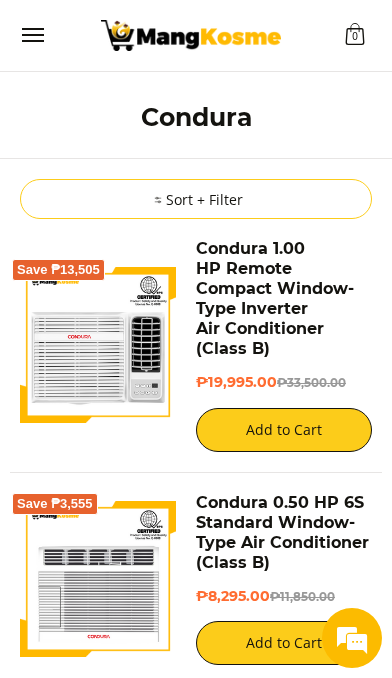scroll, scrollTop: 526, scrollLeft: 0, axis: vertical 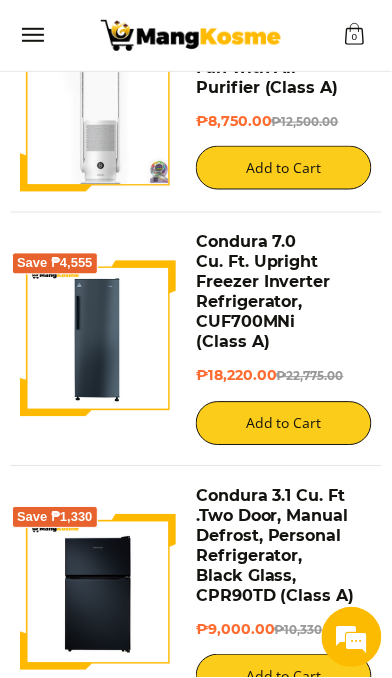 click at bounding box center [98, 339] 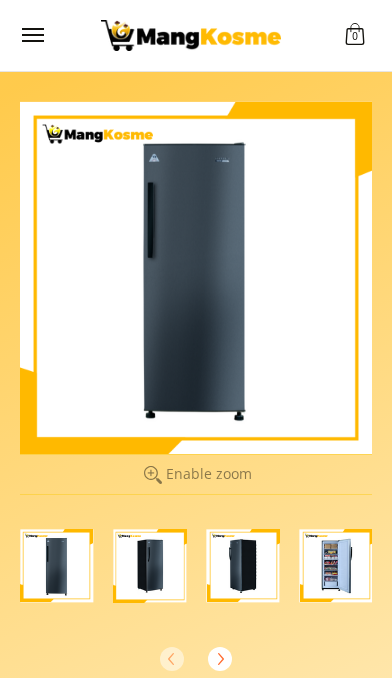 scroll, scrollTop: 0, scrollLeft: 0, axis: both 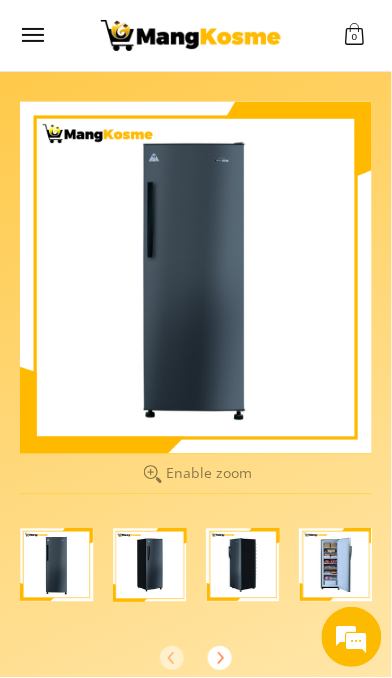 click at bounding box center (336, 565) 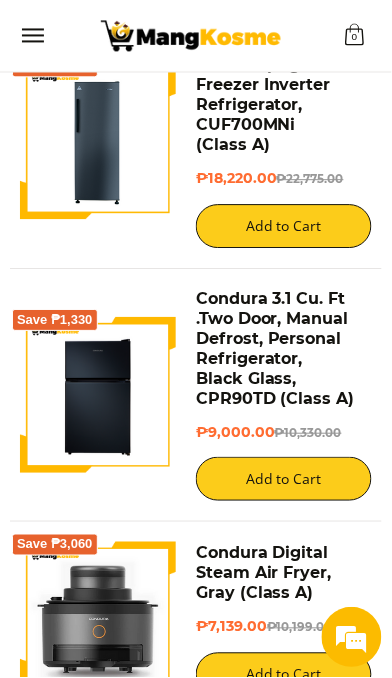 scroll, scrollTop: 0, scrollLeft: 0, axis: both 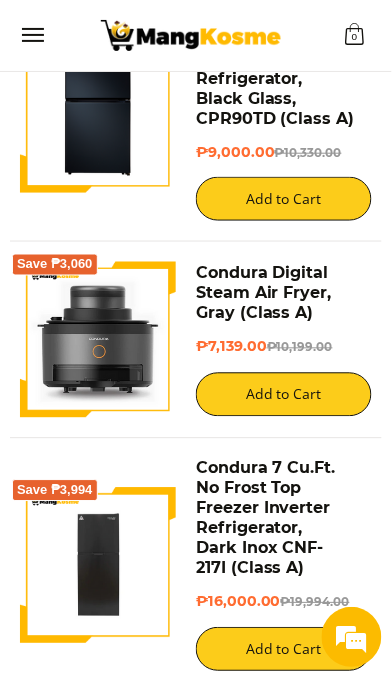 click at bounding box center (98, 566) 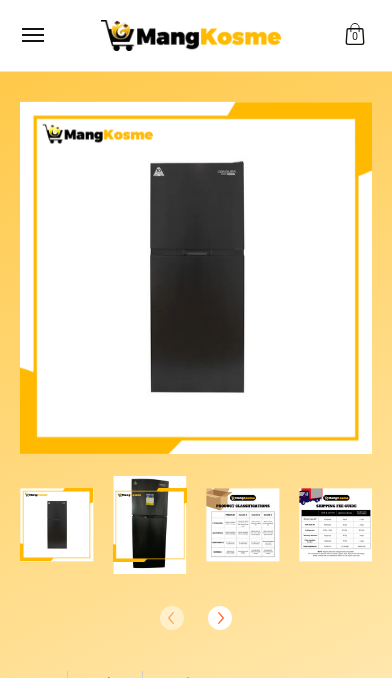 scroll, scrollTop: 0, scrollLeft: 0, axis: both 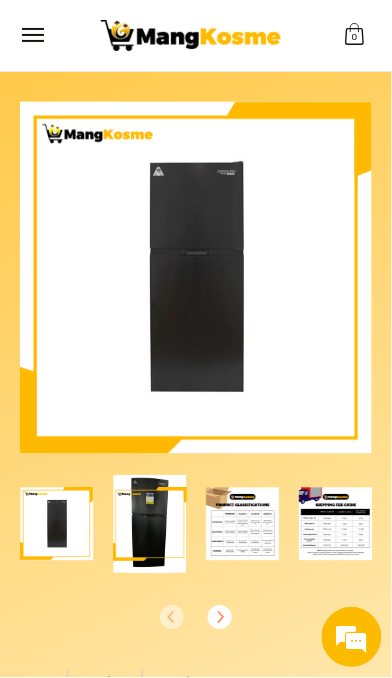click at bounding box center (243, 524) 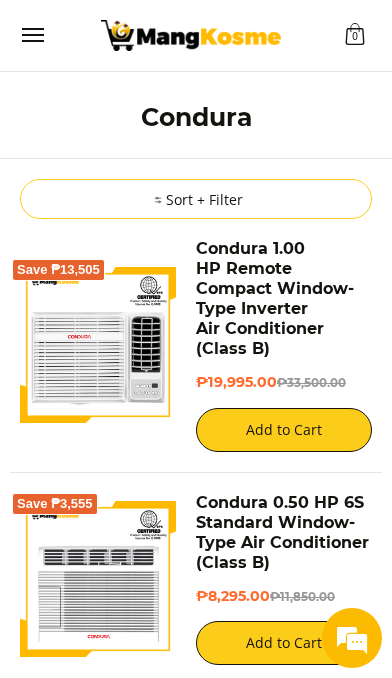 scroll, scrollTop: 2711, scrollLeft: 0, axis: vertical 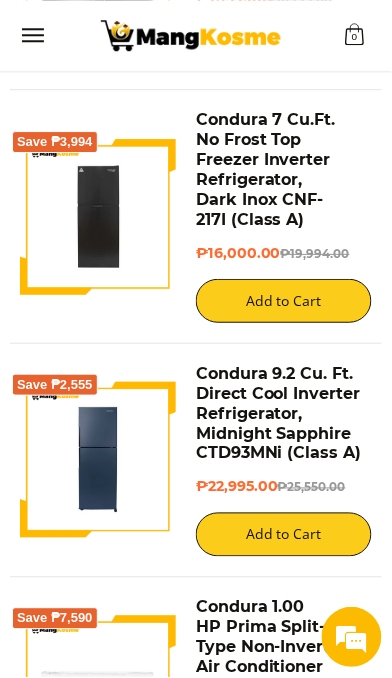 click at bounding box center (98, 460) 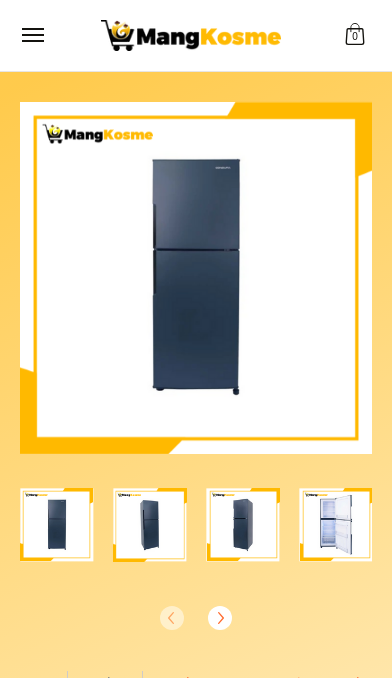 scroll, scrollTop: 0, scrollLeft: 0, axis: both 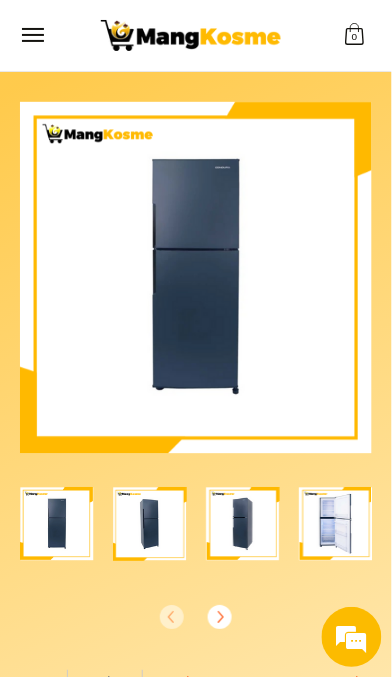 click at bounding box center [336, 524] 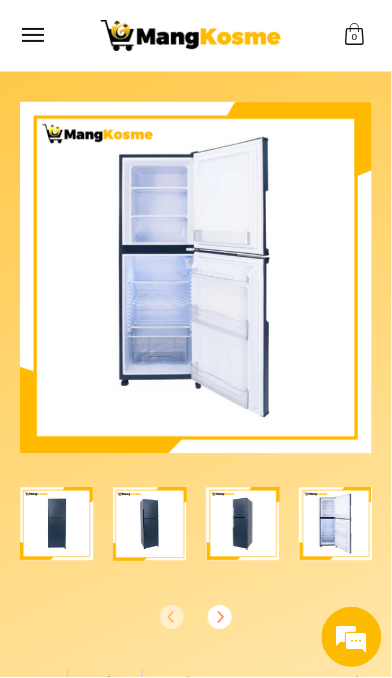 click at bounding box center [243, 524] 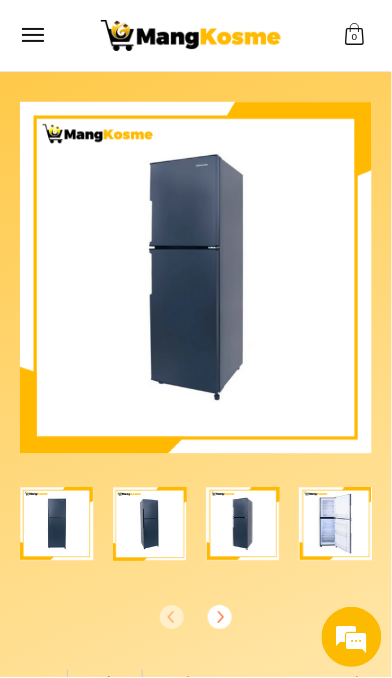 click at bounding box center (336, 524) 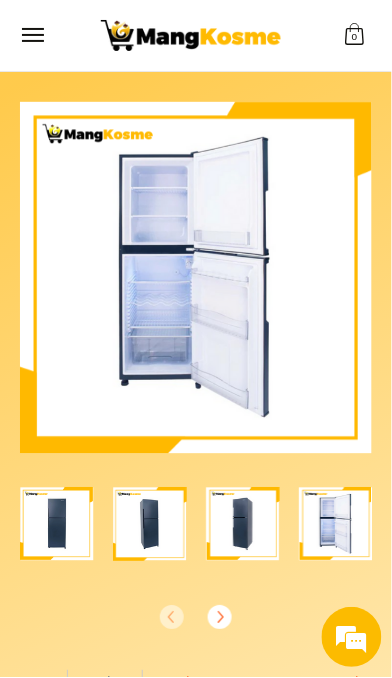 scroll, scrollTop: 0, scrollLeft: 0, axis: both 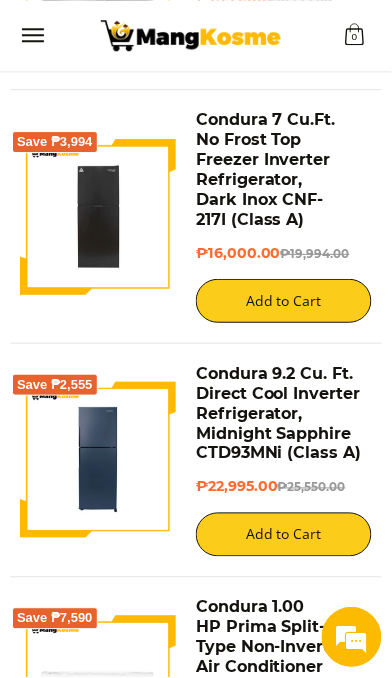 click at bounding box center [98, 460] 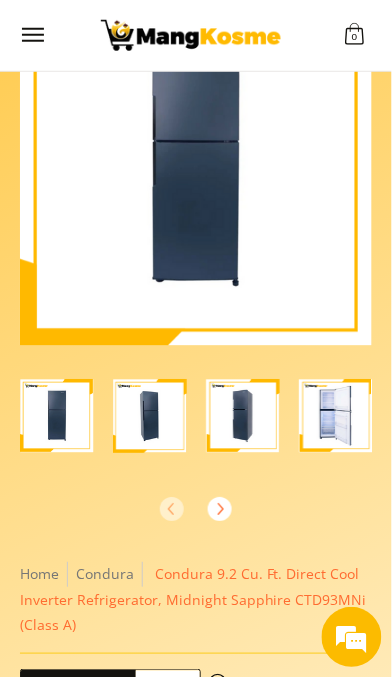 scroll, scrollTop: 108, scrollLeft: 0, axis: vertical 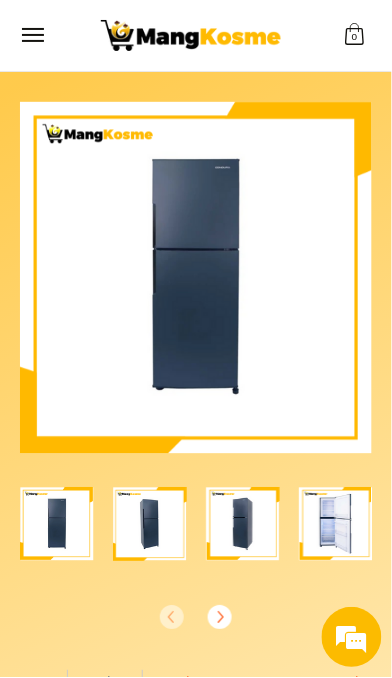 click at bounding box center (149, 524) 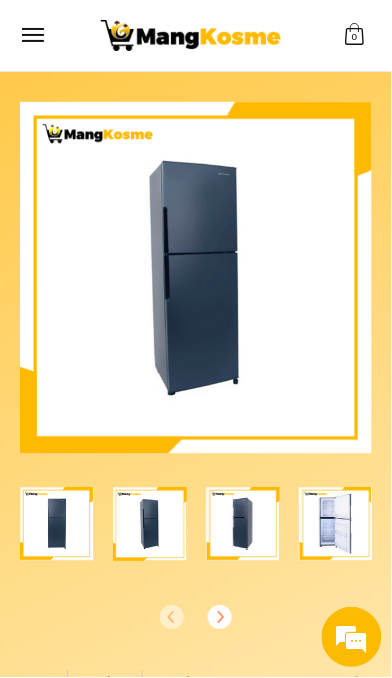 click at bounding box center (243, 524) 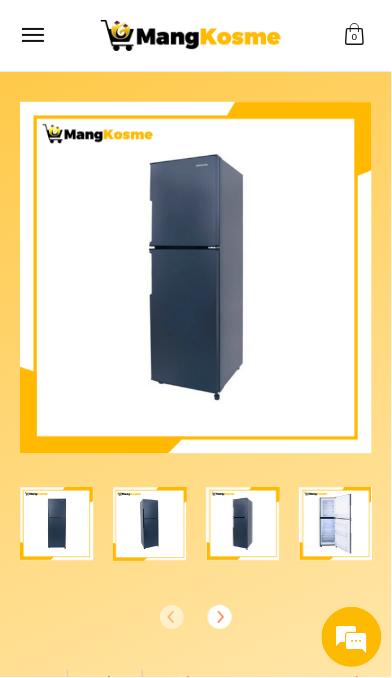 click at bounding box center (336, 524) 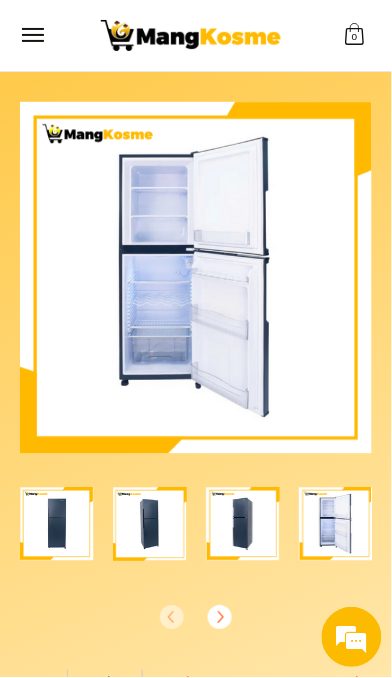 scroll, scrollTop: 0, scrollLeft: 0, axis: both 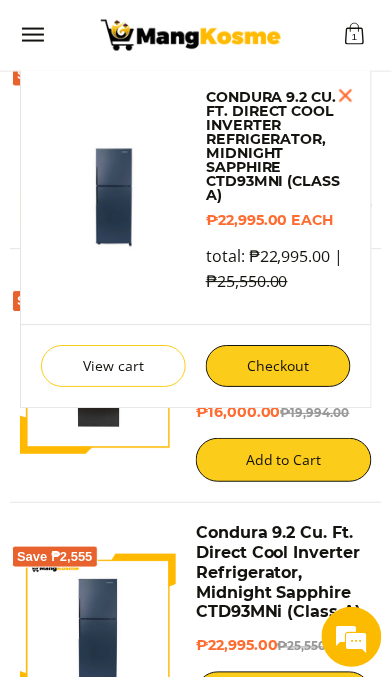 click on "Save
₱2,555
Condura 9.2 Cu. Ft. Direct Cool Inverter Refrigerator, Midnight Sapphire CTD93MNi (Class A)
₱22,995.00  ₱25,550.00
Add to Cart
Added to cart!  View cart" at bounding box center [196, 633] 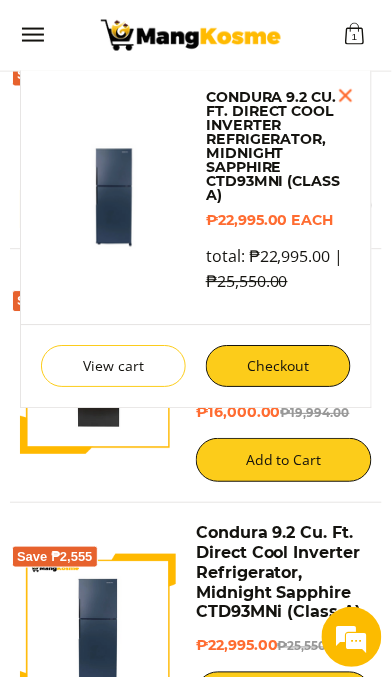scroll, scrollTop: 0, scrollLeft: 0, axis: both 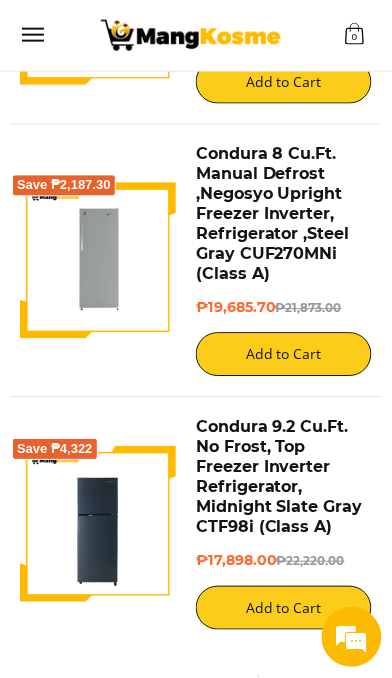 click at bounding box center (98, 525) 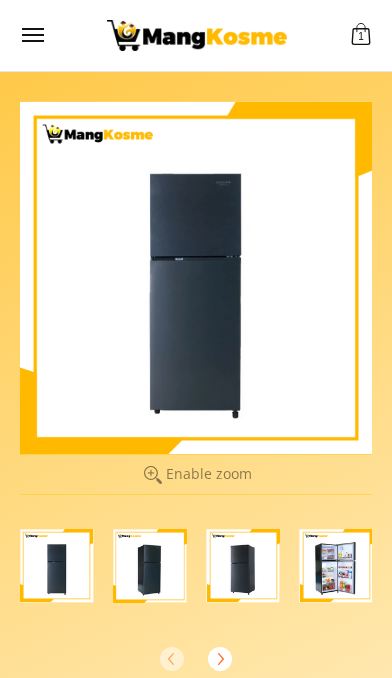 scroll, scrollTop: 0, scrollLeft: 0, axis: both 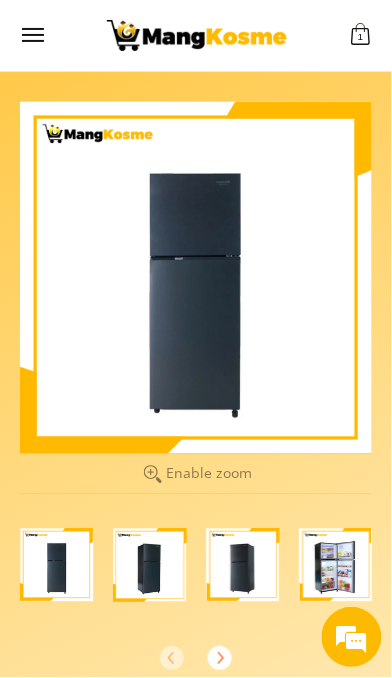 click at bounding box center [336, 565] 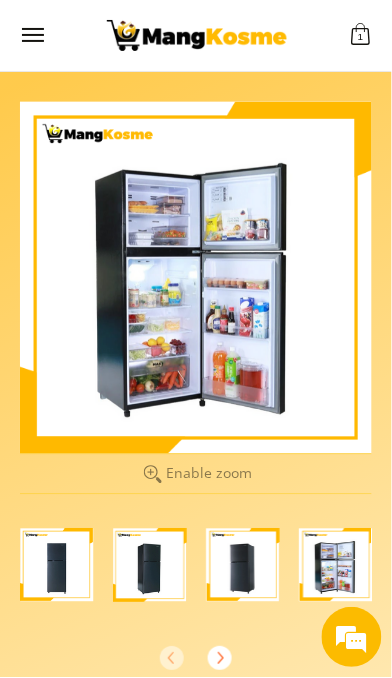 scroll, scrollTop: 0, scrollLeft: 0, axis: both 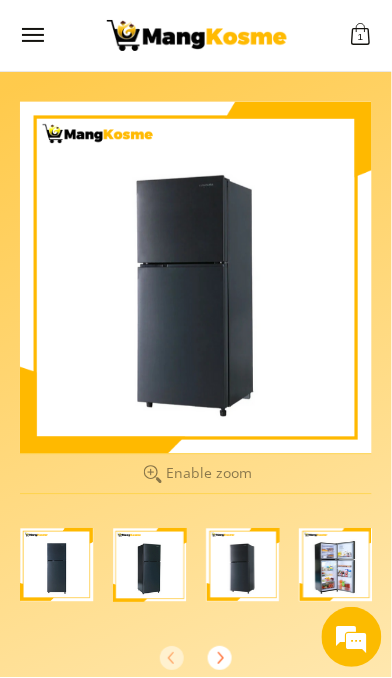 click at bounding box center [149, 565] 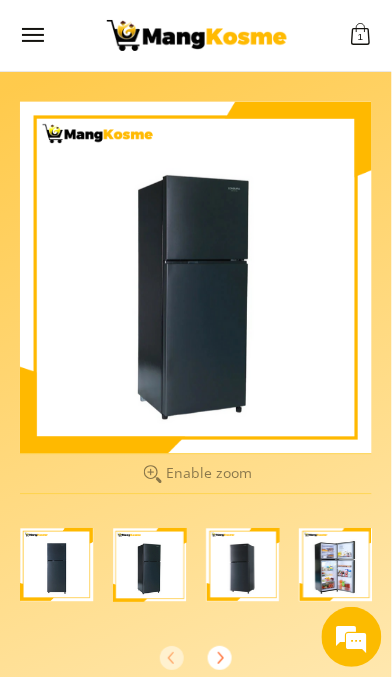 click at bounding box center (56, 565) 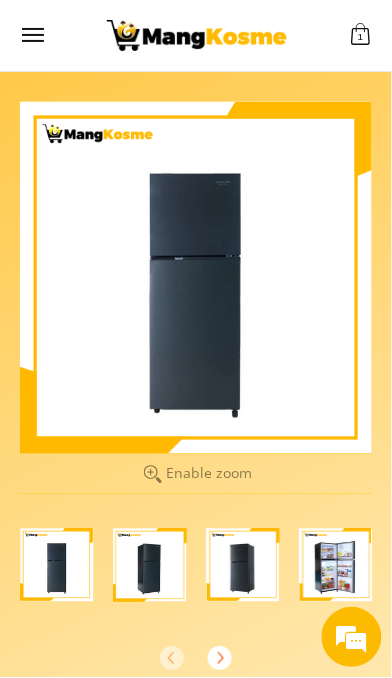 click at bounding box center (336, 565) 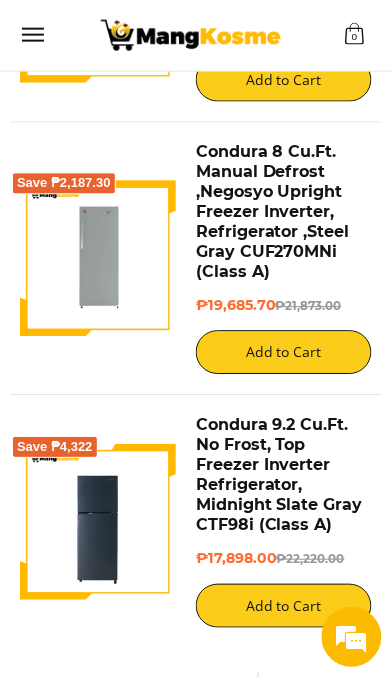 scroll, scrollTop: 5019, scrollLeft: 0, axis: vertical 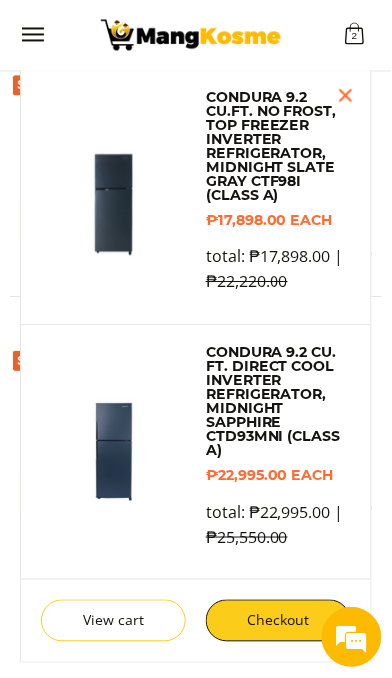 click at bounding box center [346, 96] 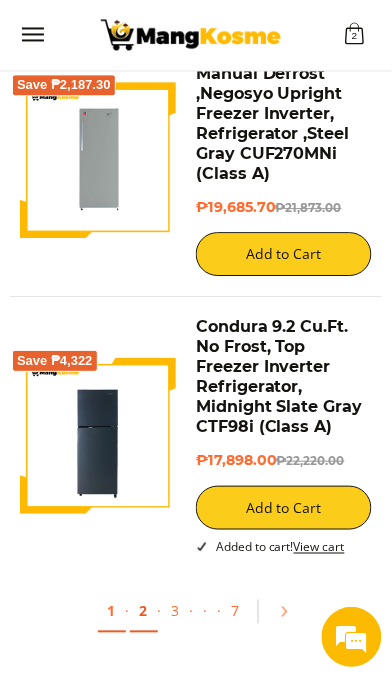 click on "2" at bounding box center [144, 613] 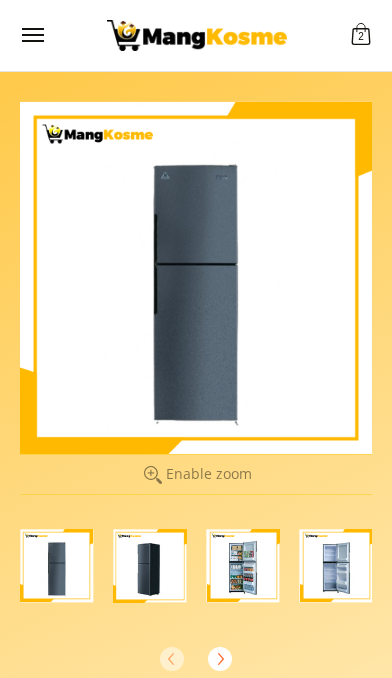 scroll, scrollTop: 0, scrollLeft: 0, axis: both 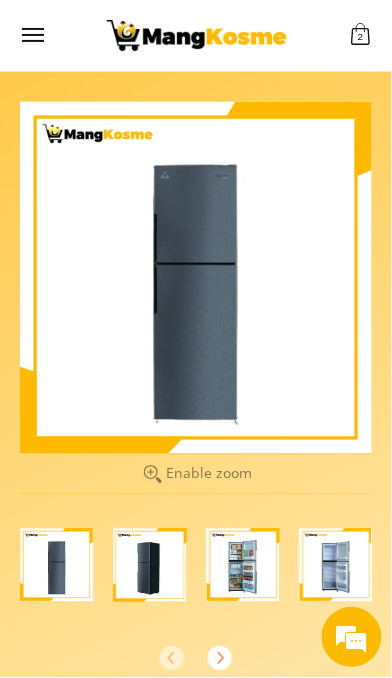 click at bounding box center [243, 565] 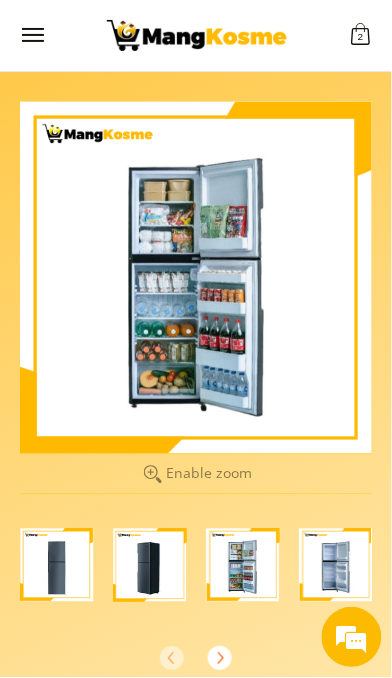 click at bounding box center (336, 565) 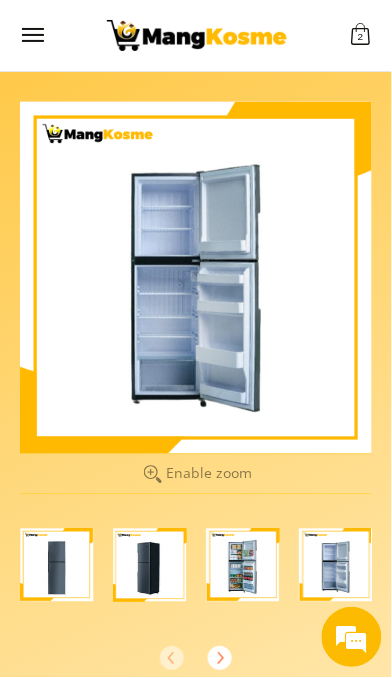 scroll, scrollTop: 0, scrollLeft: 0, axis: both 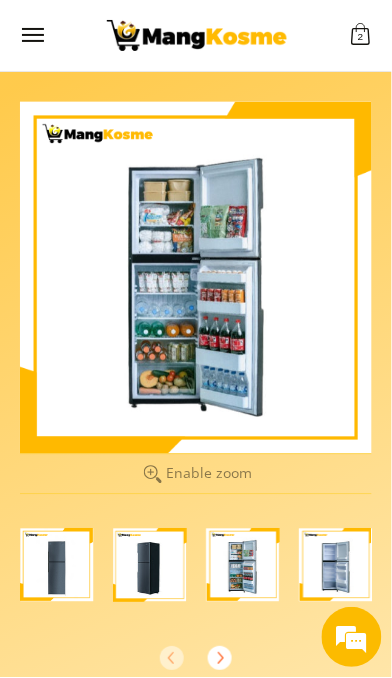 click at bounding box center [336, 565] 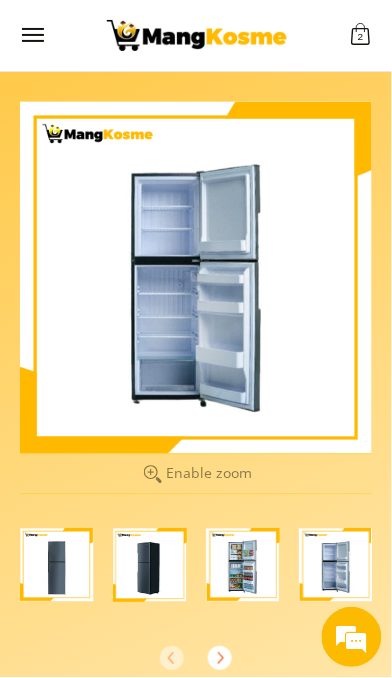 click at bounding box center [243, 565] 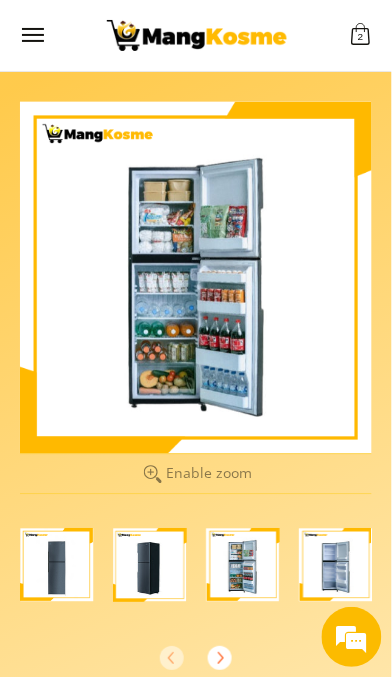 click at bounding box center [336, 565] 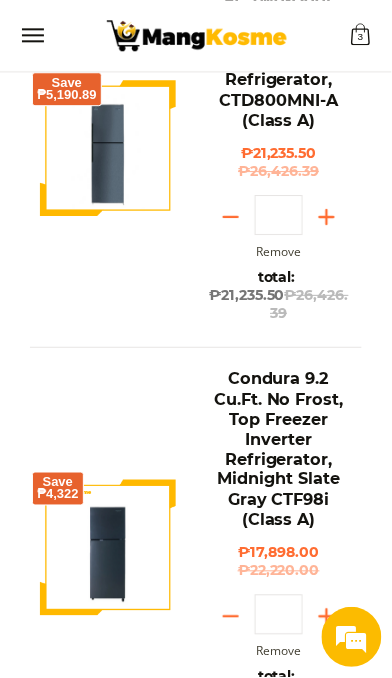 scroll, scrollTop: 372, scrollLeft: 0, axis: vertical 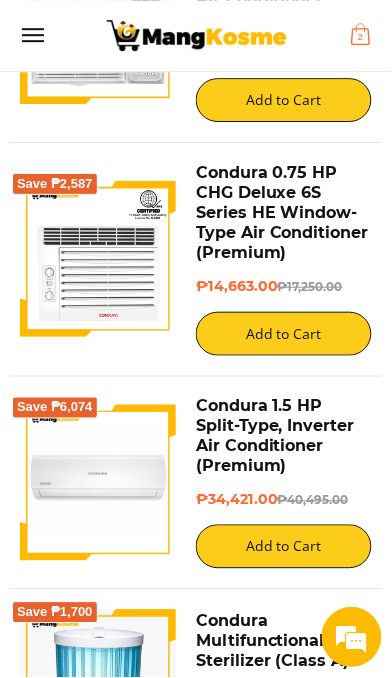 click on "2" at bounding box center [361, 37] 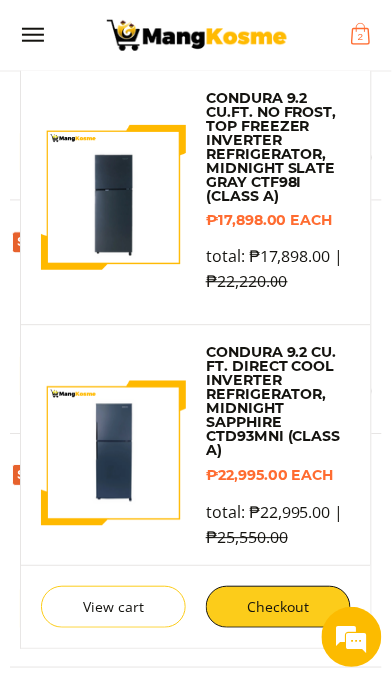 scroll, scrollTop: 2272, scrollLeft: 0, axis: vertical 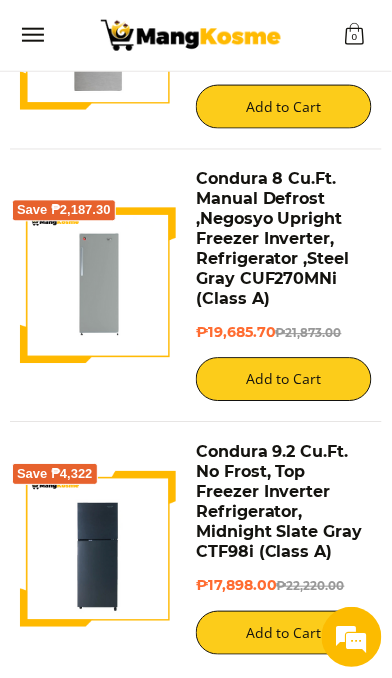 click on "2" at bounding box center (144, 713) 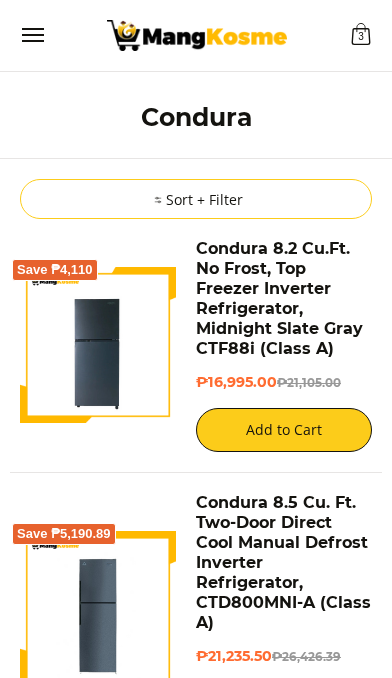 scroll, scrollTop: 236, scrollLeft: 0, axis: vertical 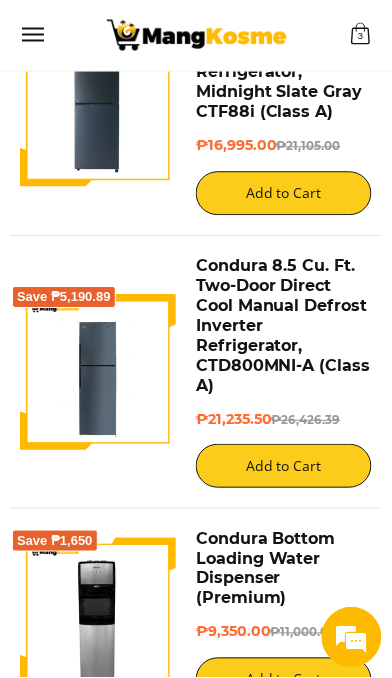 click at bounding box center (98, 373) 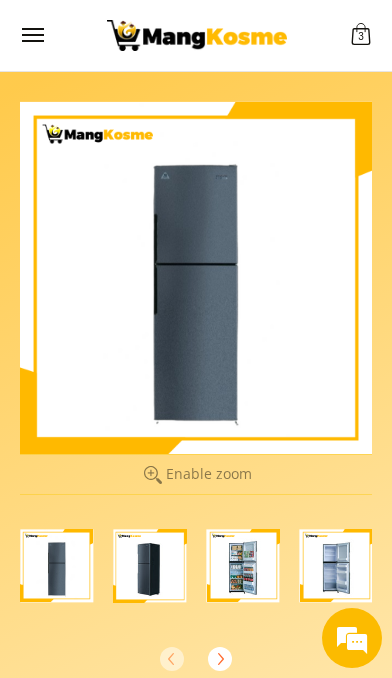 scroll, scrollTop: 0, scrollLeft: 0, axis: both 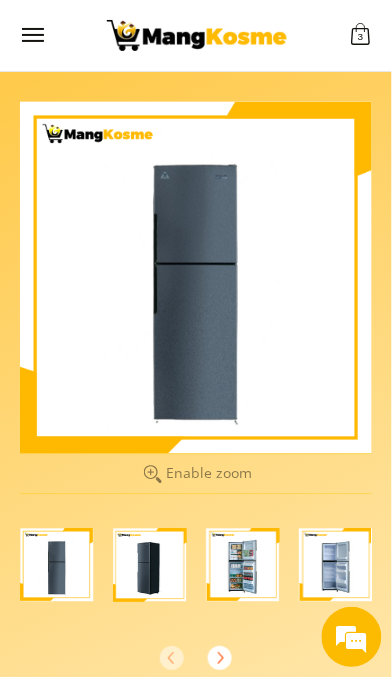 click at bounding box center [149, 565] 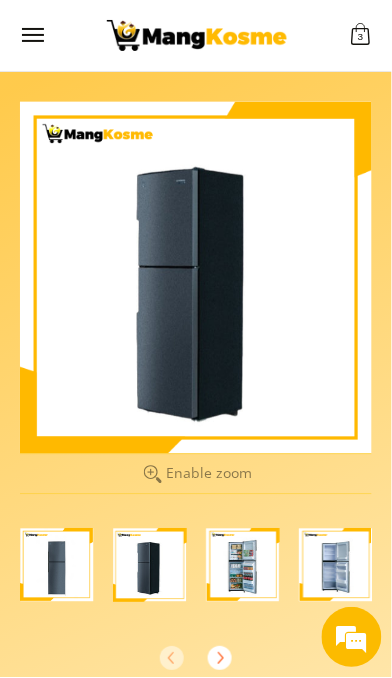 click at bounding box center (243, 565) 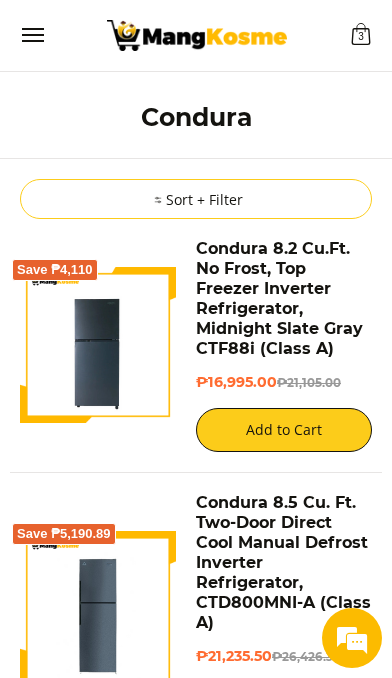 scroll, scrollTop: 154, scrollLeft: 0, axis: vertical 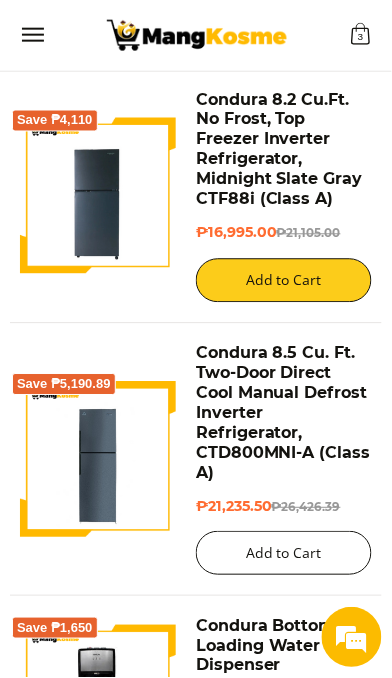 click on "Add to Cart" at bounding box center [284, 554] 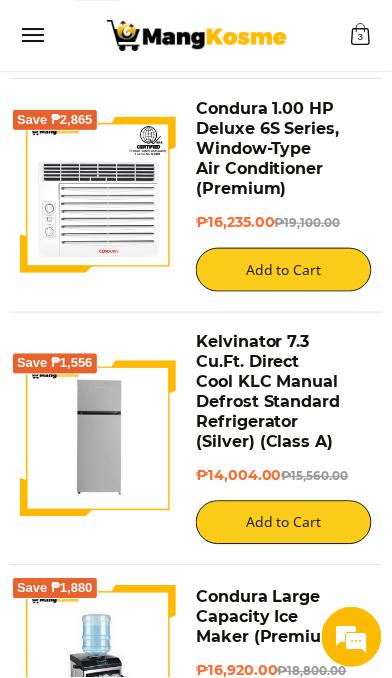 scroll, scrollTop: 3937, scrollLeft: 0, axis: vertical 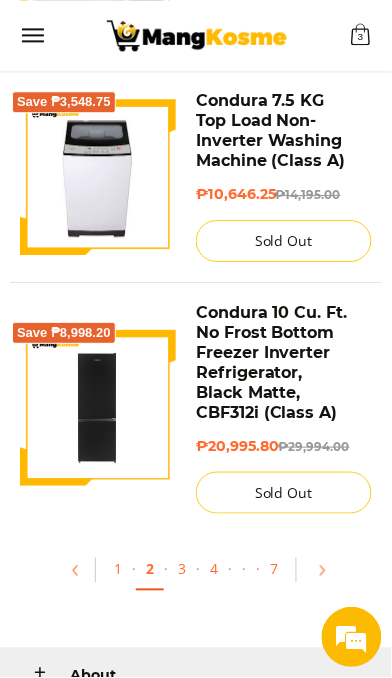 click at bounding box center [98, 408] 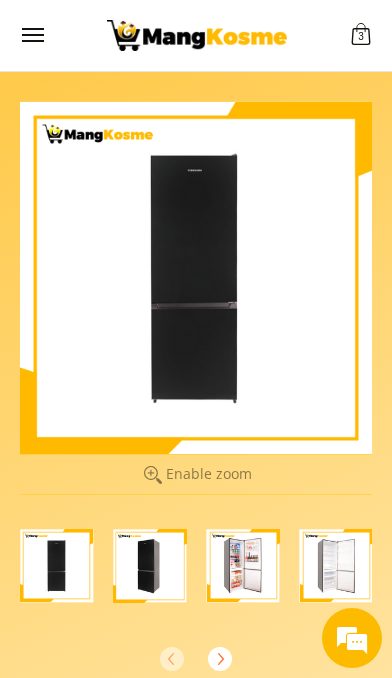 scroll, scrollTop: 0, scrollLeft: 0, axis: both 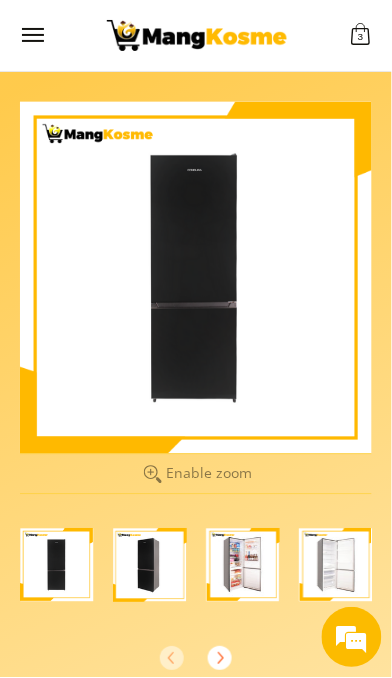 click at bounding box center (243, 565) 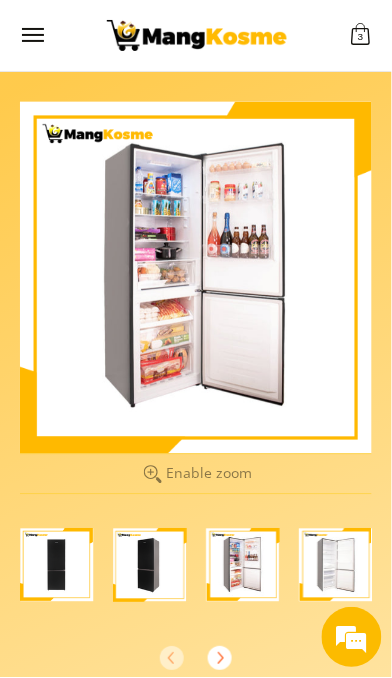 click at bounding box center (336, 565) 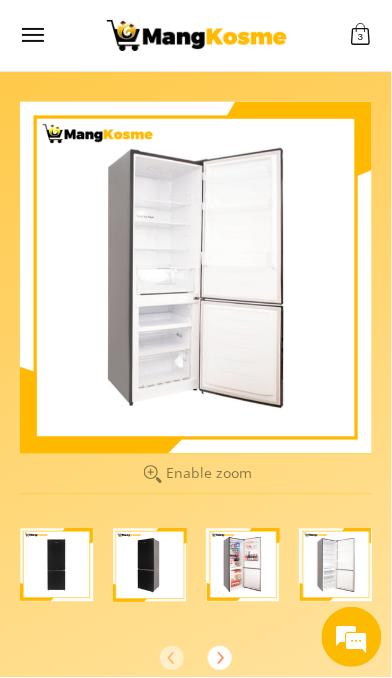 scroll, scrollTop: 0, scrollLeft: 0, axis: both 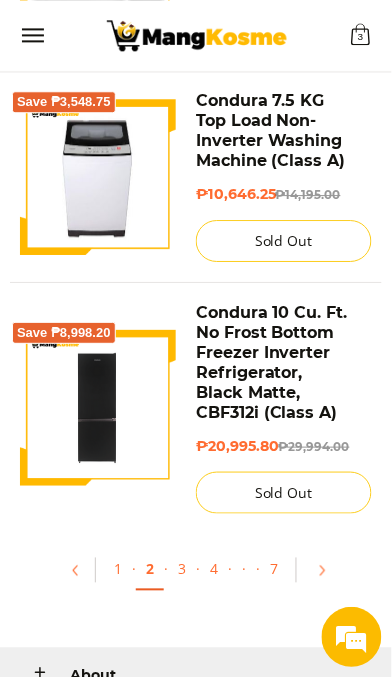 click at bounding box center [98, 408] 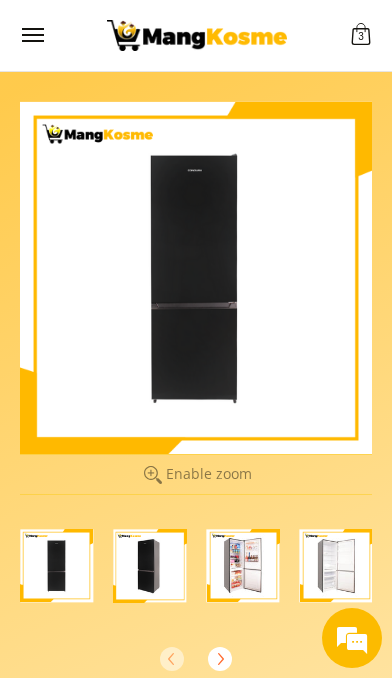 scroll, scrollTop: 0, scrollLeft: 0, axis: both 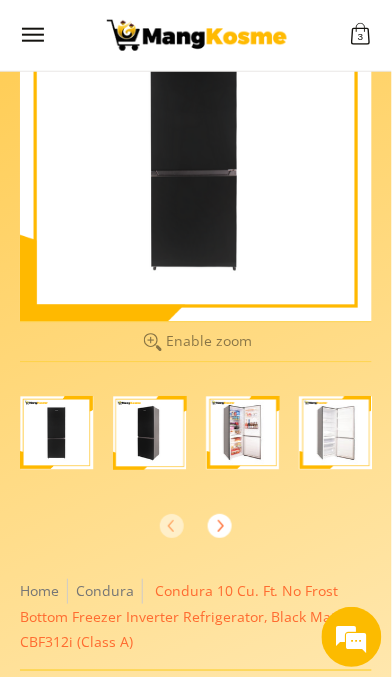 click on "Skip to Main Content
Enable zoom Disable zoom
Enable zoom Disable zoom
Enable zoom Disable zoom
Enable zoom Disable zoom
Enable zoom Disable zoom
Enable zoom Disable zoom
Enable zoom Disable zoom" at bounding box center [196, 1247] 